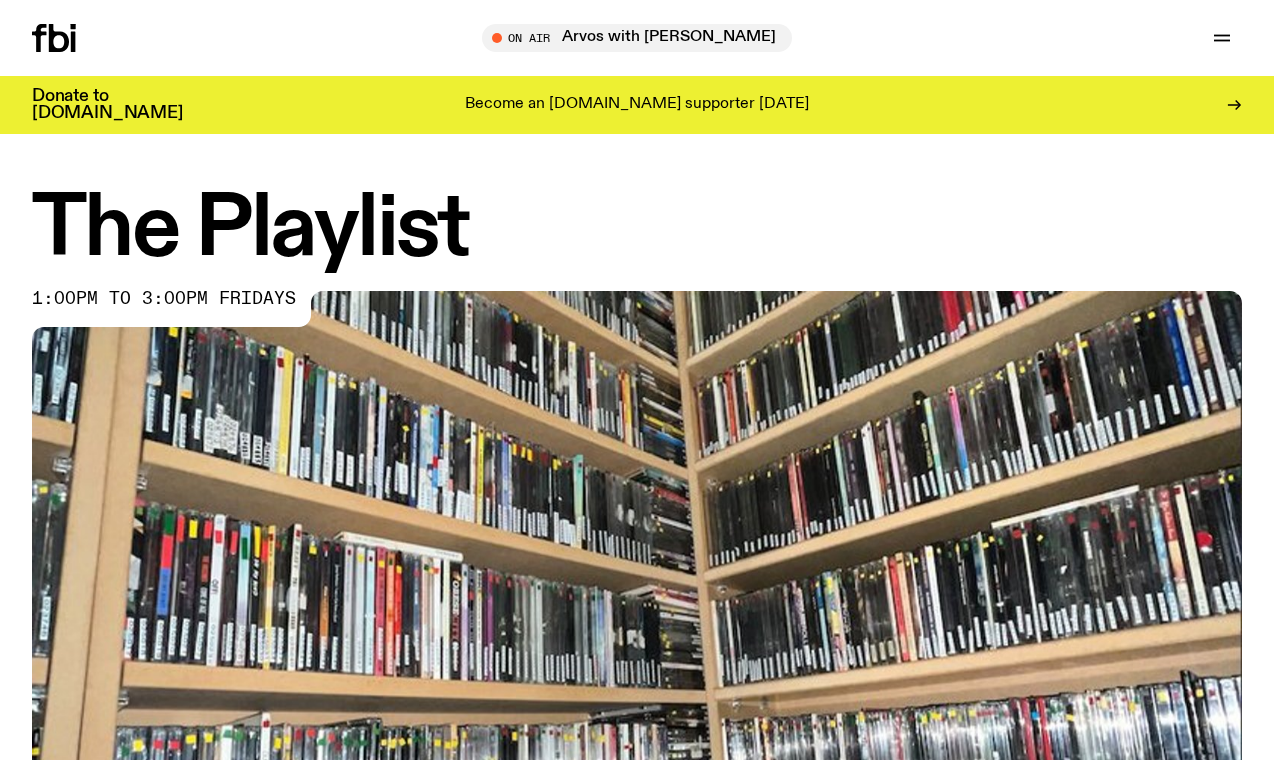 scroll, scrollTop: 0, scrollLeft: 0, axis: both 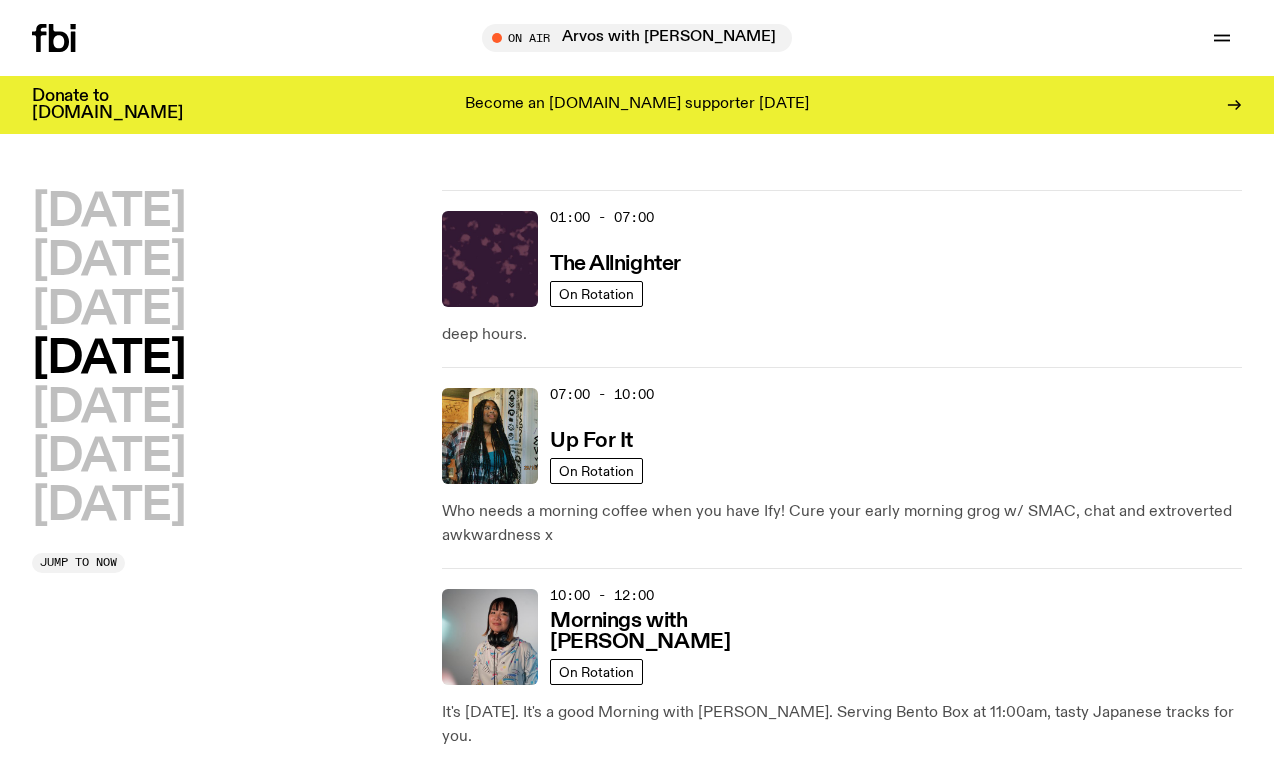 click on "[DATE]" at bounding box center (108, 359) 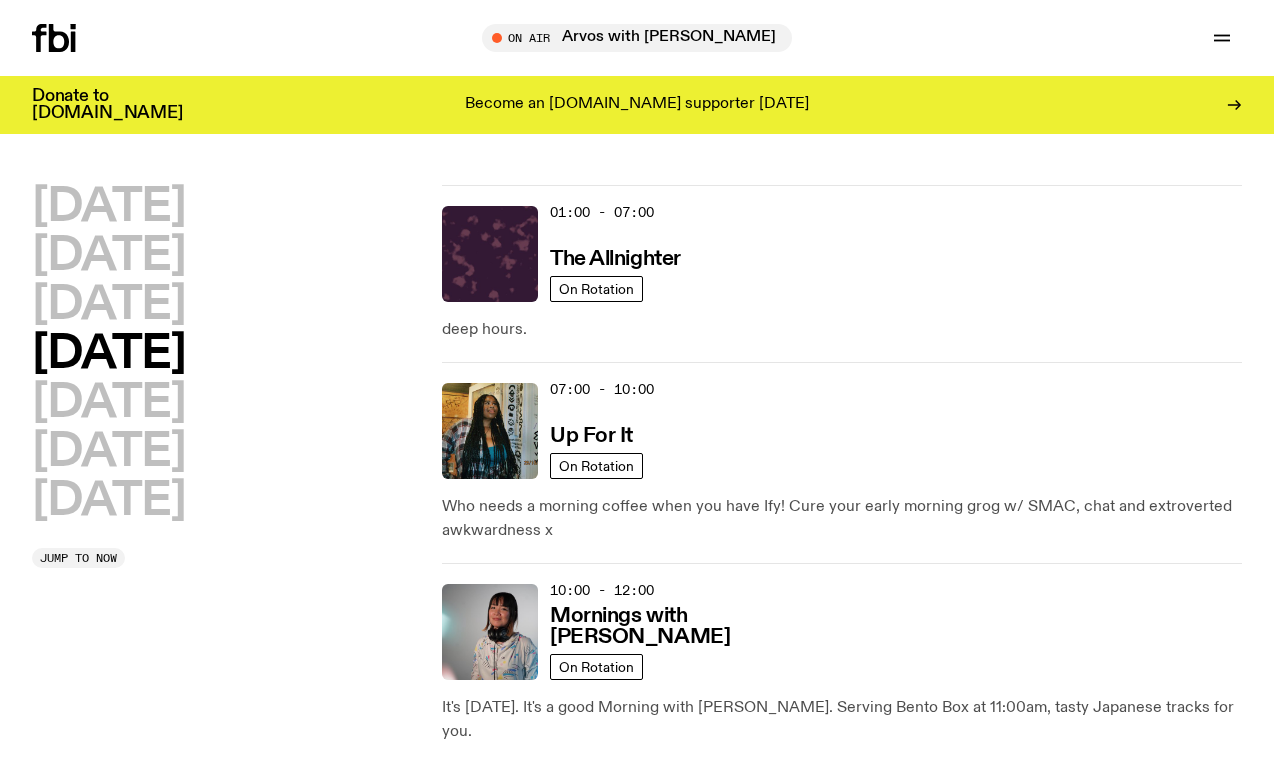 scroll, scrollTop: 0, scrollLeft: 0, axis: both 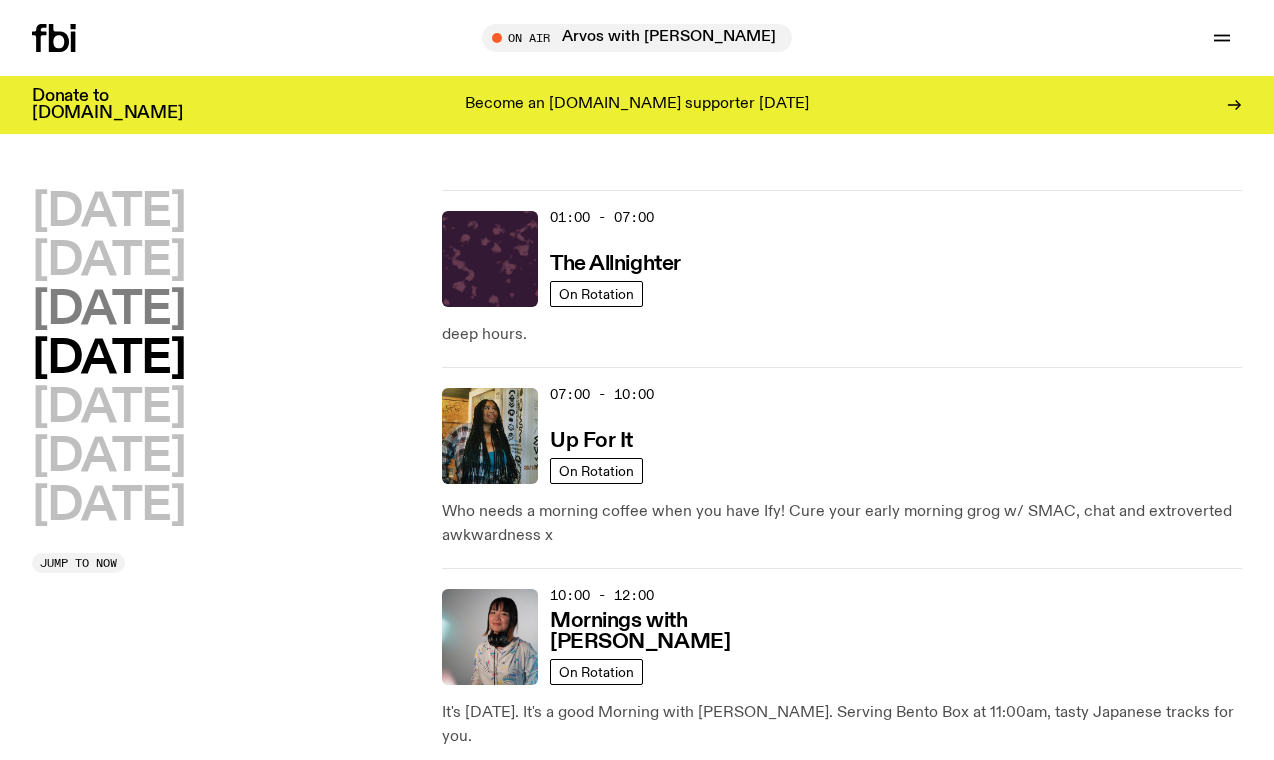 click on "[DATE]" at bounding box center (108, 310) 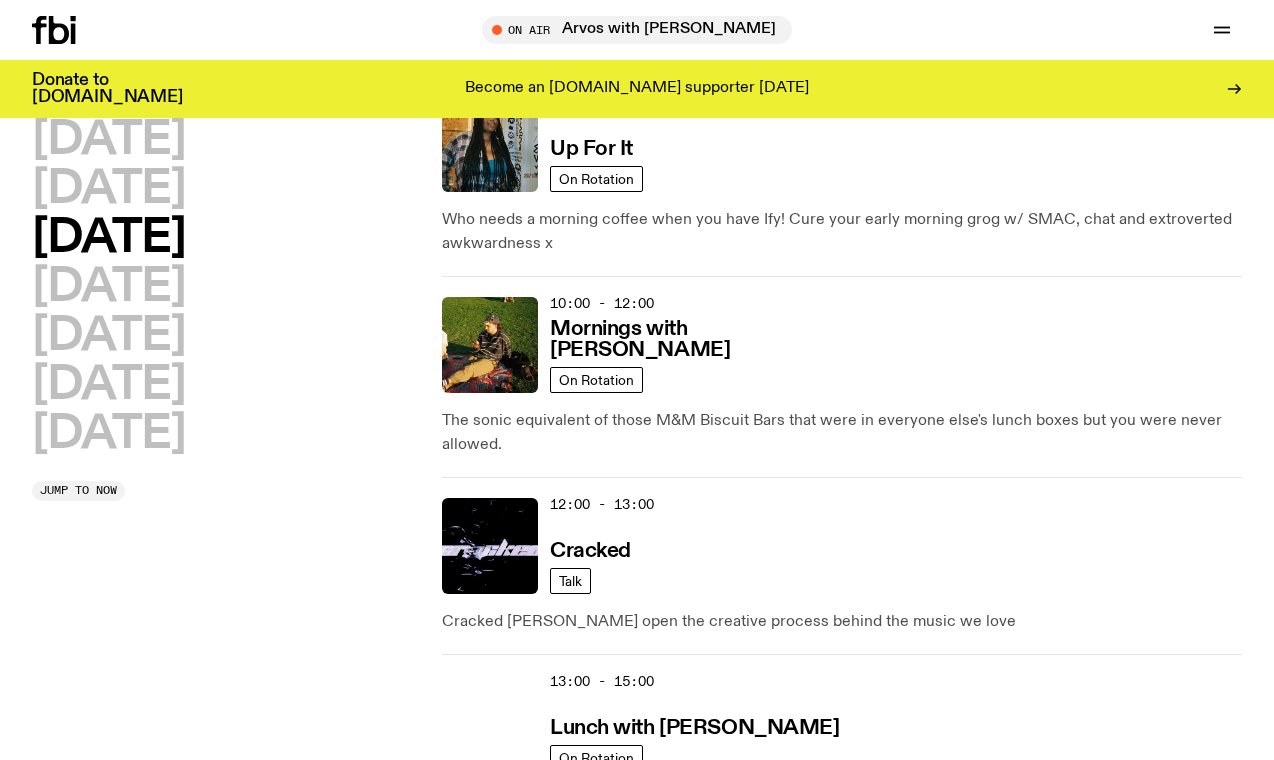 scroll, scrollTop: 459, scrollLeft: 0, axis: vertical 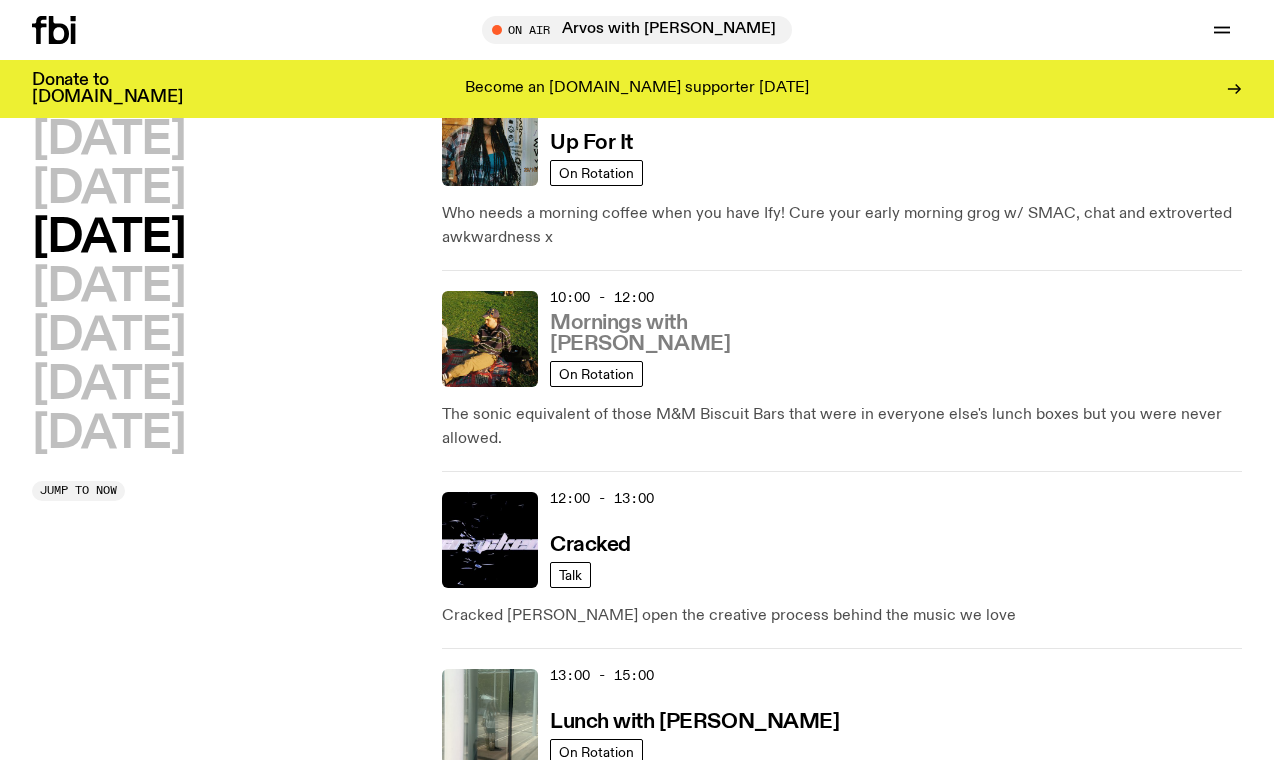 click on "Mornings with [PERSON_NAME]" at bounding box center (689, 334) 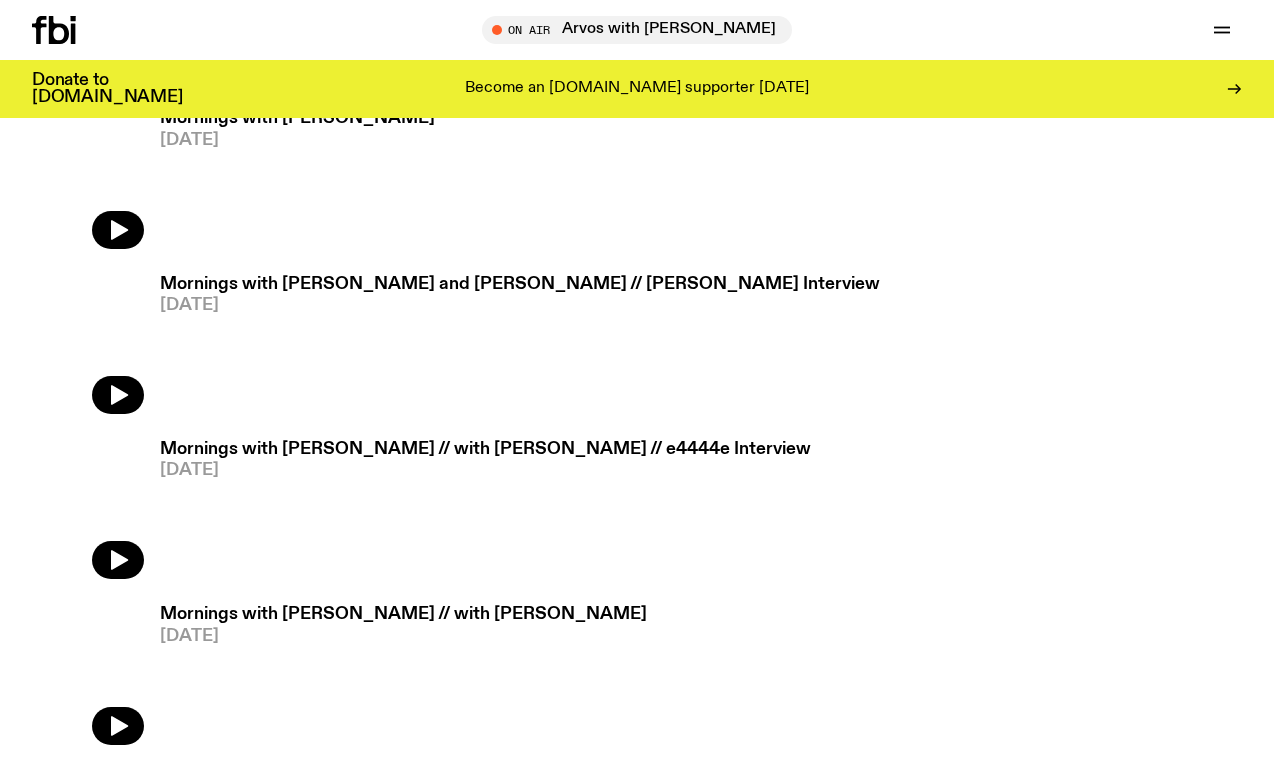 scroll, scrollTop: 1160, scrollLeft: 0, axis: vertical 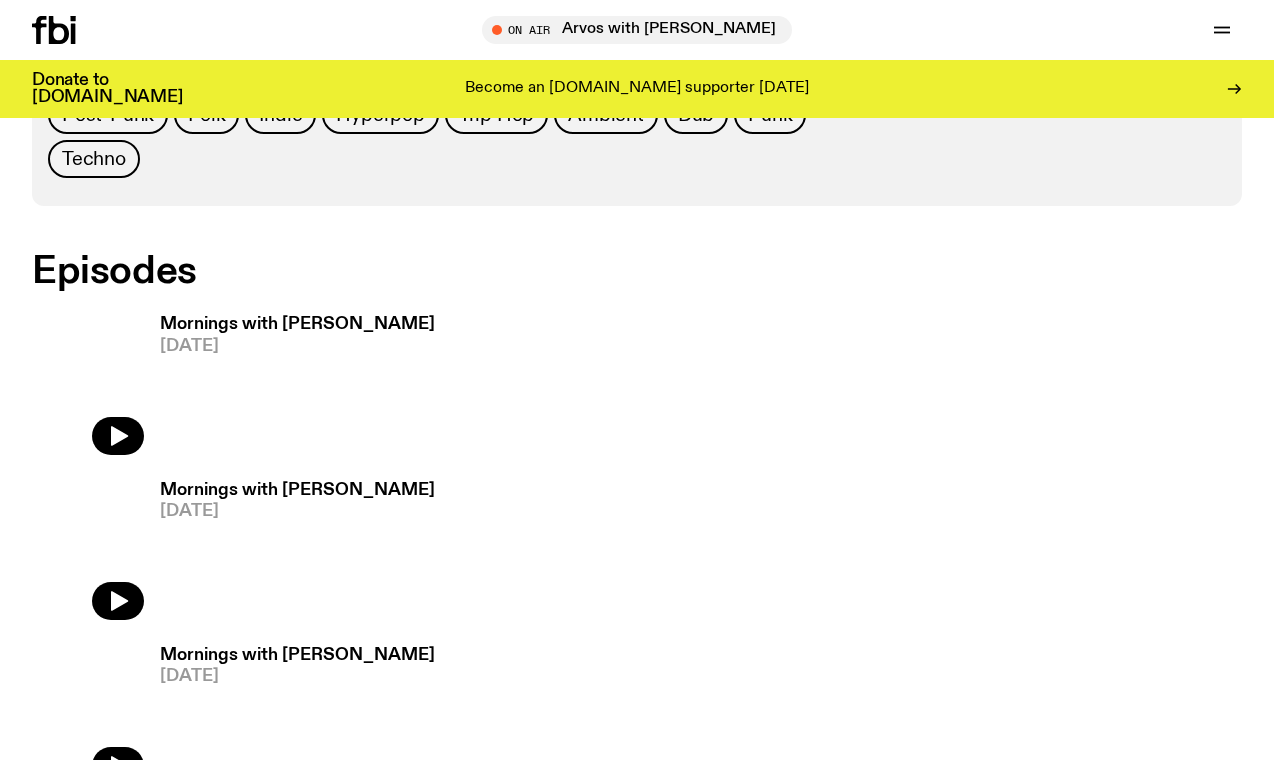 click on "Mornings with [PERSON_NAME]" at bounding box center (297, 324) 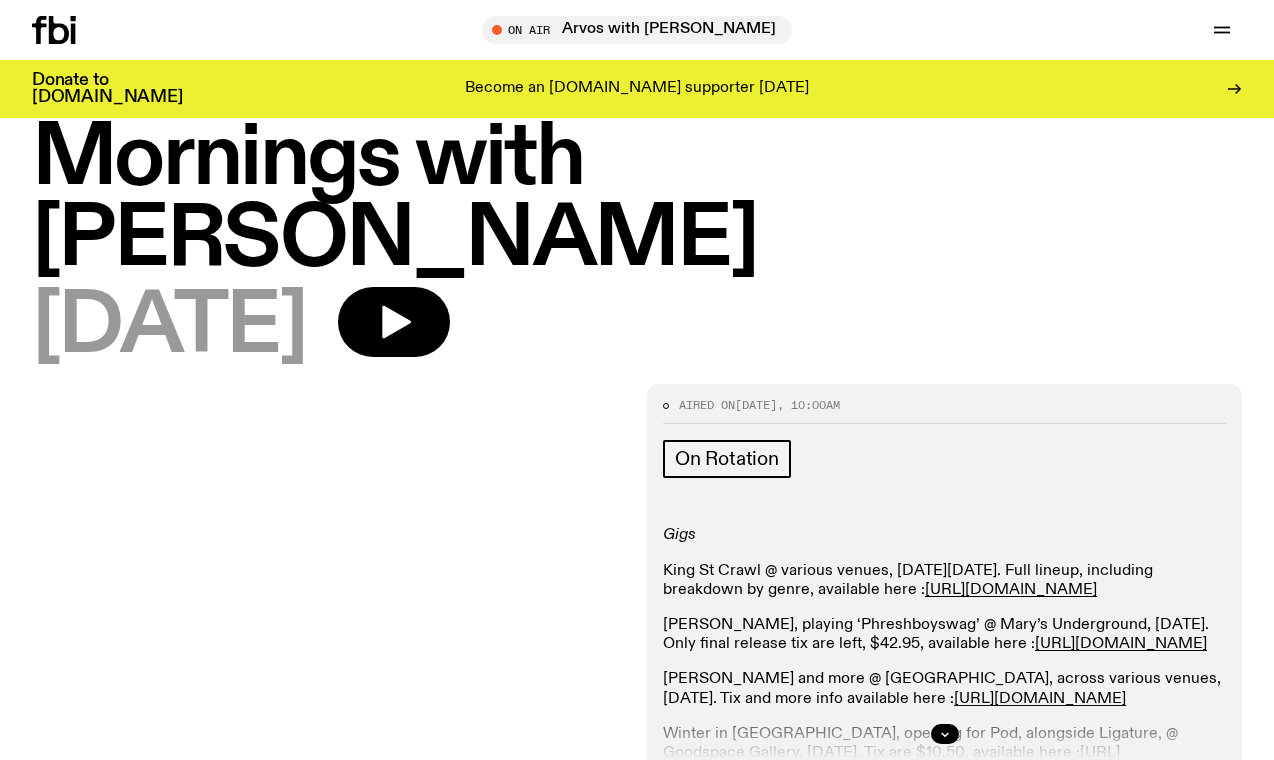 scroll, scrollTop: 53, scrollLeft: 0, axis: vertical 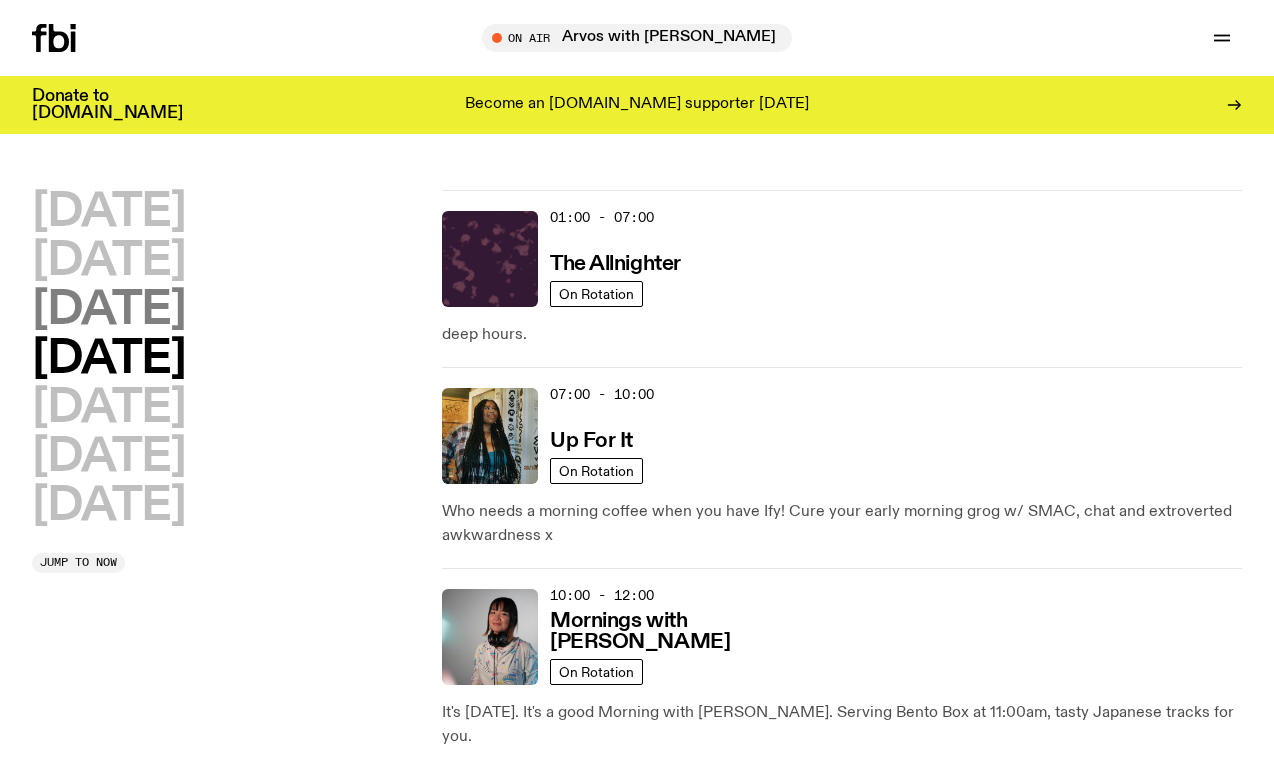click on "[DATE]" at bounding box center (108, 310) 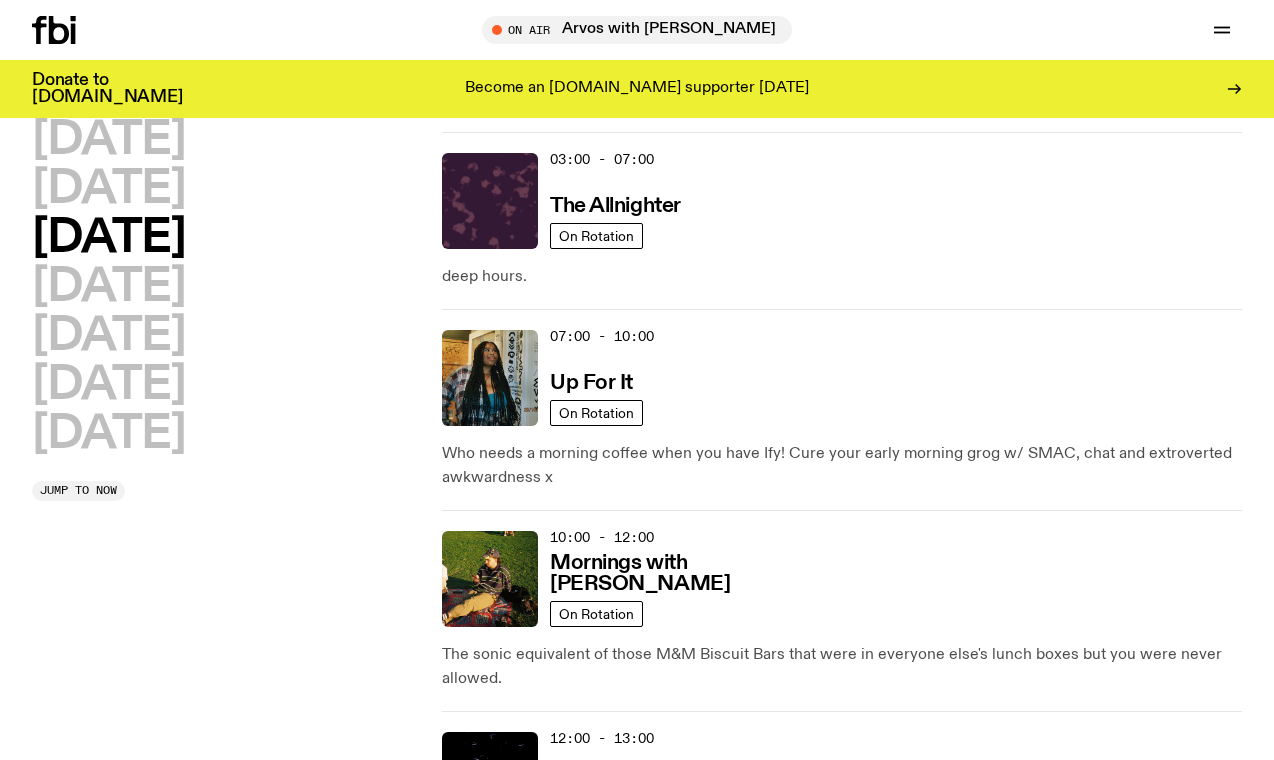 scroll, scrollTop: 221, scrollLeft: 0, axis: vertical 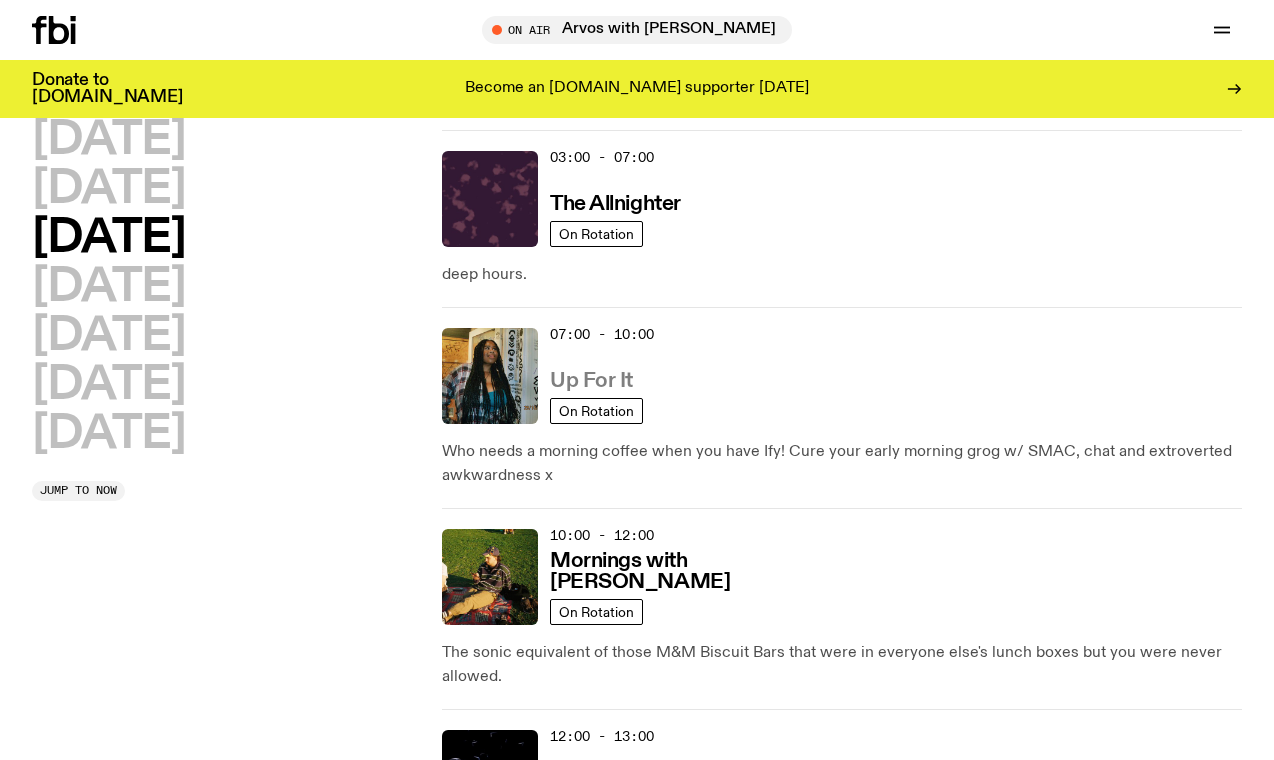 click on "Up For It" at bounding box center [591, 381] 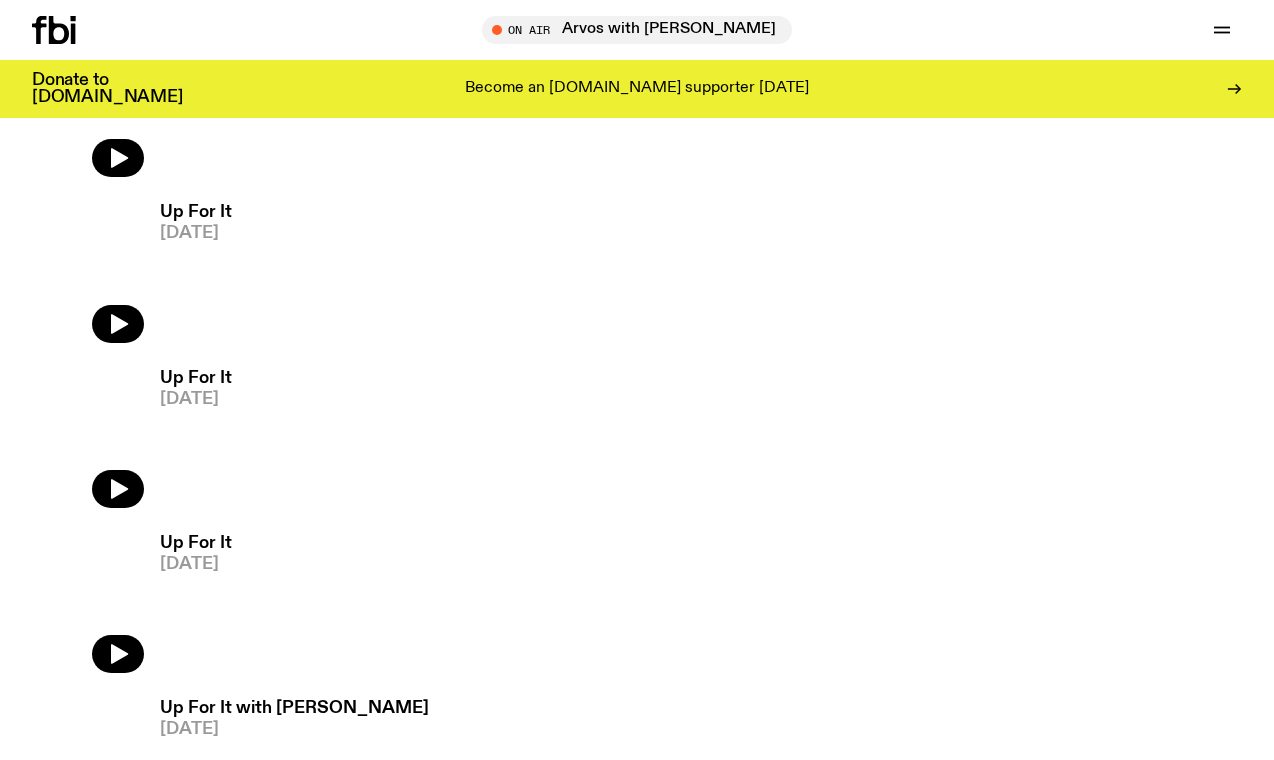 scroll, scrollTop: 1151, scrollLeft: 0, axis: vertical 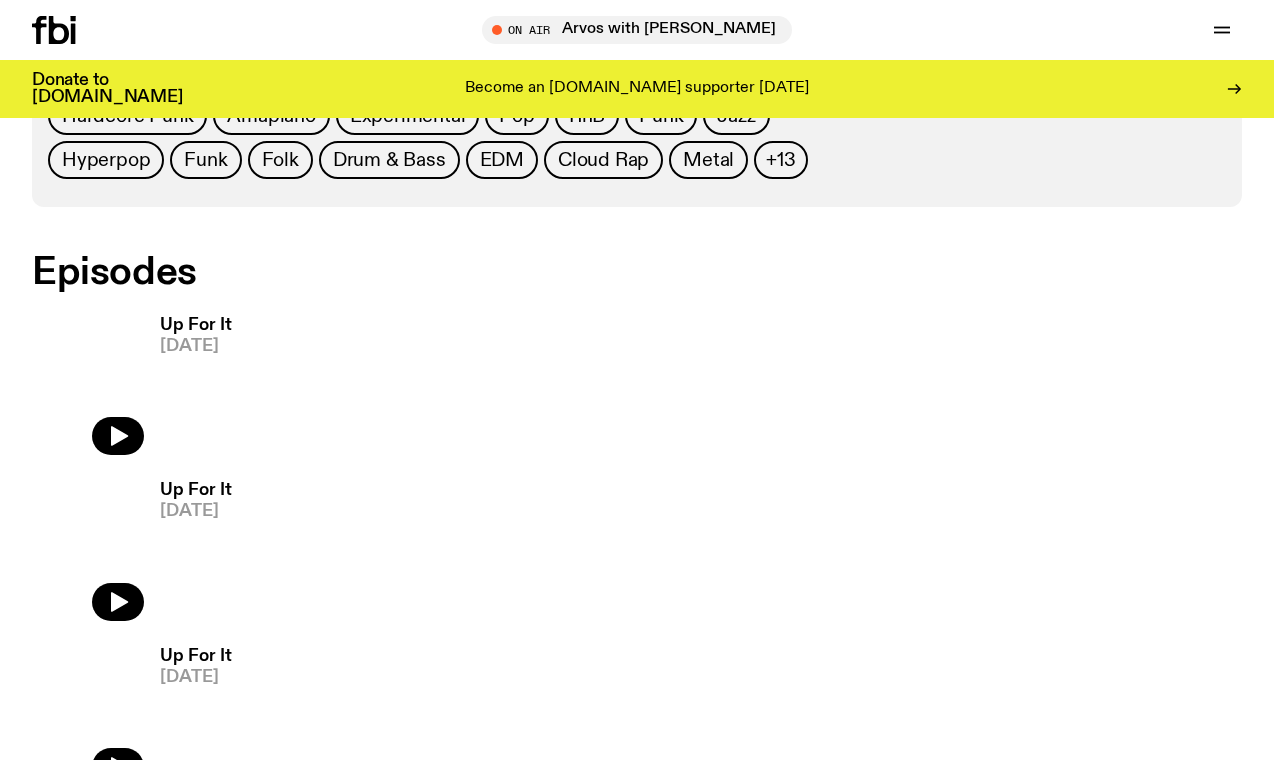 click on "Up For It" at bounding box center [196, 490] 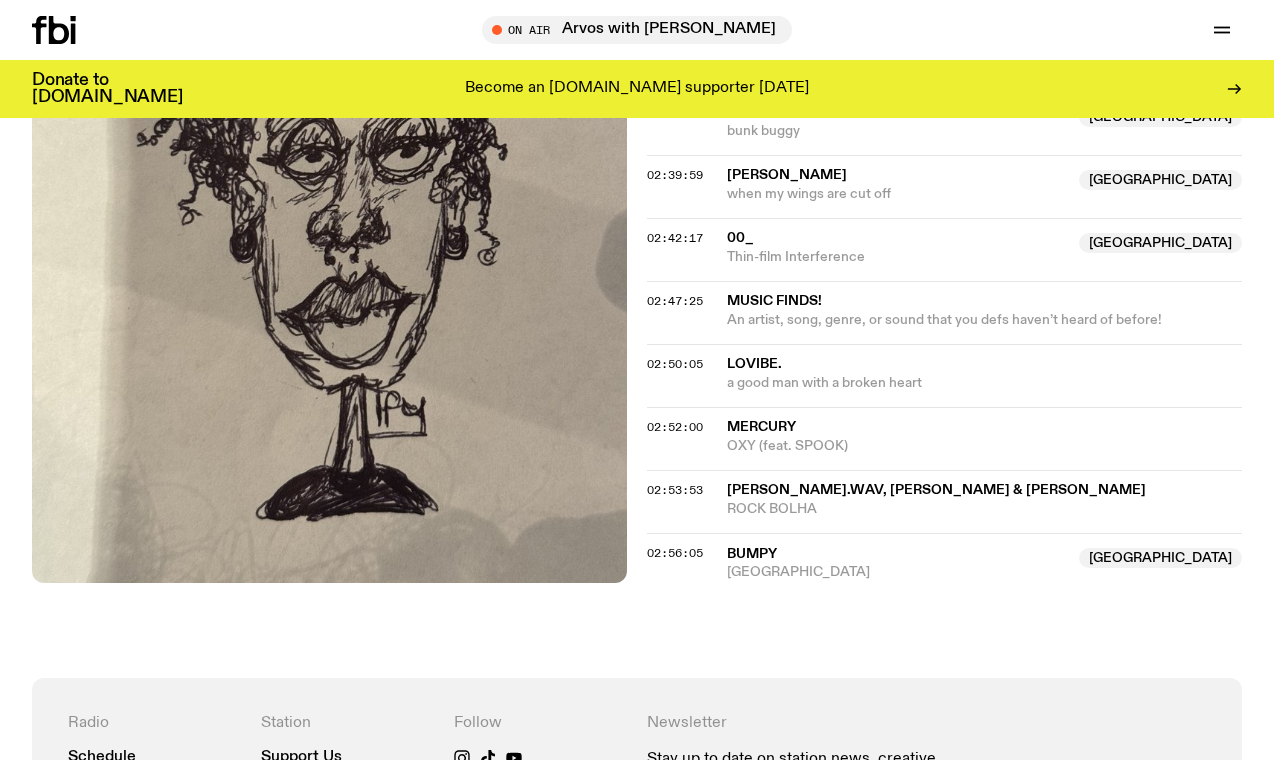 scroll, scrollTop: 2974, scrollLeft: 0, axis: vertical 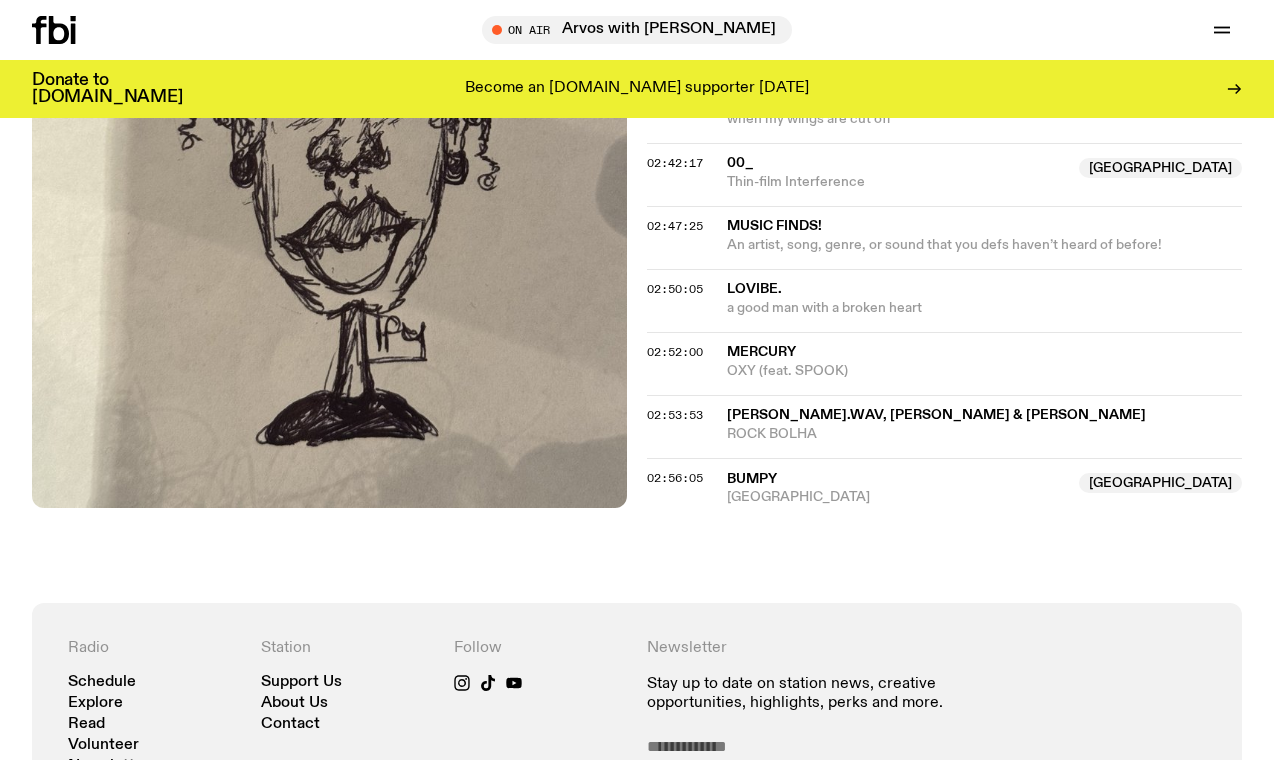 click on "Bumpy" 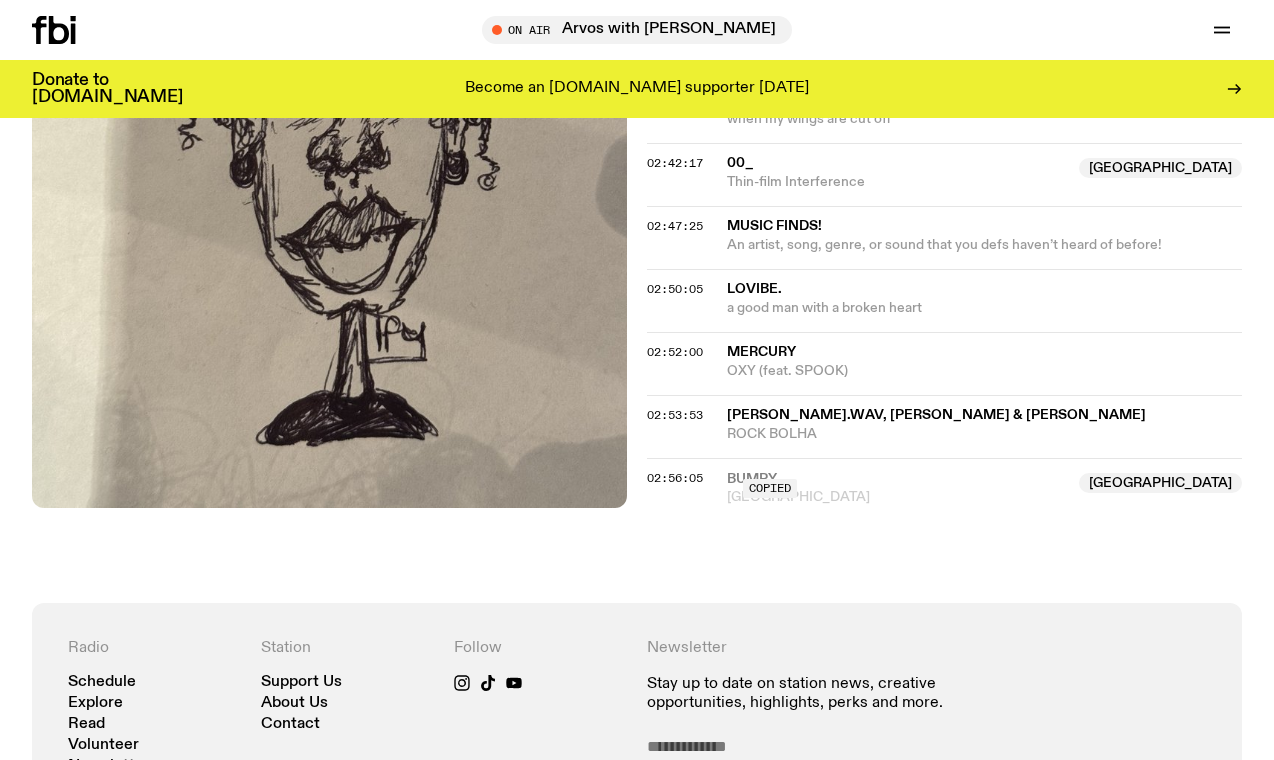 click on "Aired on  [DATE] 7:00am On Rotation HAPPY HUMP DAY XOXOX ────────────────────────────────── ⊹₊⟡⋆  GOT PLANS  ⋆⟡₊⊹  WHAT : Volume presents: Lightning Song w/ King [PERSON_NAME], [PERSON_NAME], [PERSON_NAME], [PERSON_NAME] WHEN : Tonight! 5.30–10pm WHERE : The Art Gallery  HOW MUCH:  FREEE, just rock up! ────────────────────────────────── ₊˚♪ ₊˚⊹  MUSIC FINDS  ⊹˚₊ ♪ ˚‧  a good man with a broken heart  by  LoVibe . >> Find all Ify's Music Finds on the official playlist  here ! << Tracklist More Episodes Tracklist 00:12:03 Mara  [GEOGRAPHIC_DATA]  At Every Corner  [GEOGRAPHIC_DATA]  00:20:09 3%  Australia  Invasion  [GEOGRAPHIC_DATA]  00:23:00 DEVAURA & Law [GEOGRAPHIC_DATA]  [GEOGRAPHIC_DATA]  [GEOGRAPHIC_DATA]  00:26:19 Wet Kiss  [GEOGRAPHIC_DATA]  Isn't Music Wonderful  [GEOGRAPHIC_DATA]  00:29:53 Drifting Clouds  [GEOGRAPHIC_DATA]  [GEOGRAPHIC_DATA]  [GEOGRAPHIC_DATA]  00:37:37 [PERSON_NAME][GEOGRAPHIC_DATA]  [GEOGRAPHIC_DATA]  Family (Live at Oxford Arts Factory) TAMTAM" 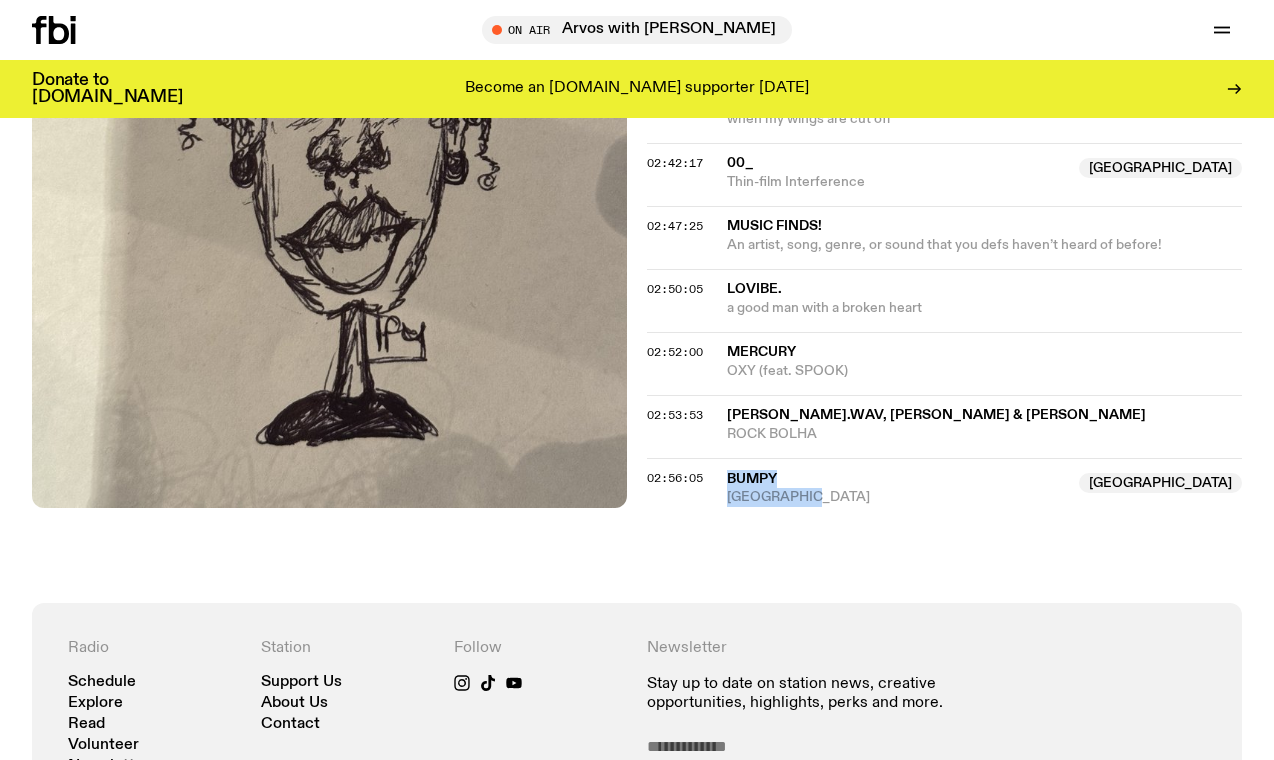 drag, startPoint x: 718, startPoint y: 401, endPoint x: 830, endPoint y: 425, distance: 114.54257 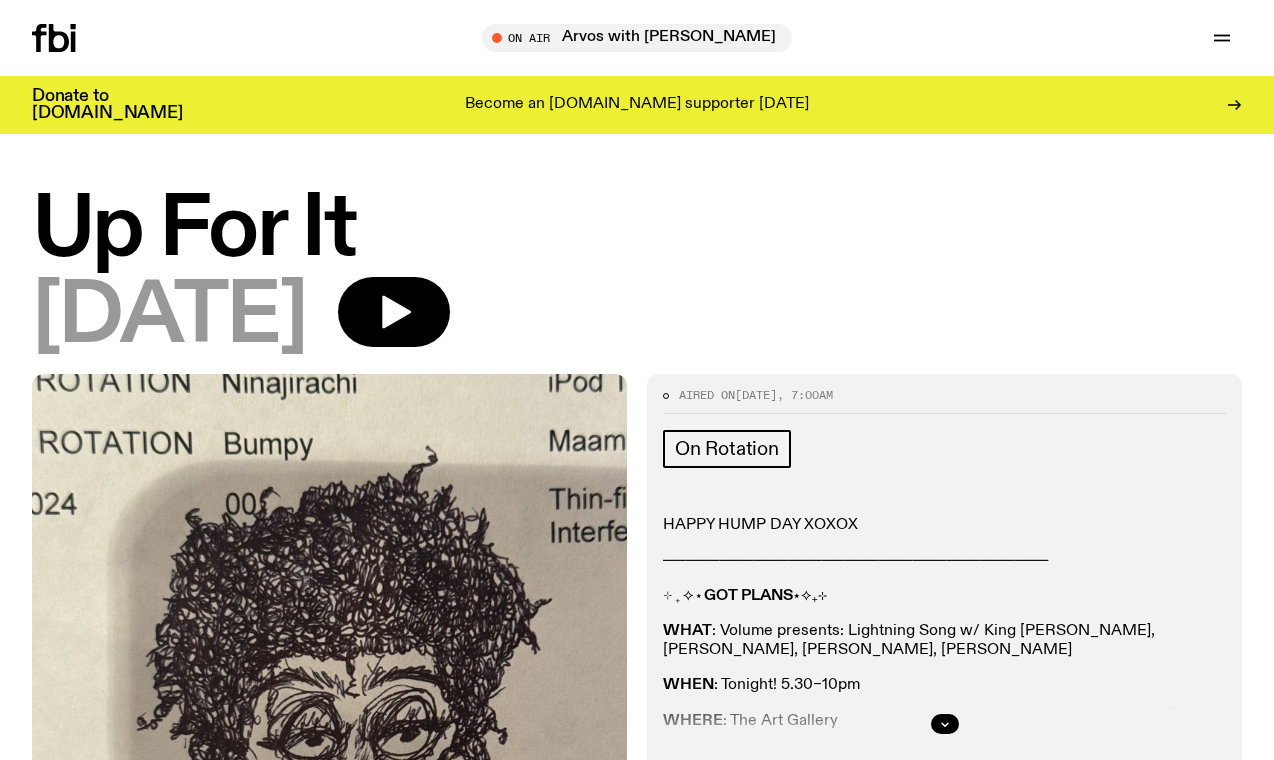 scroll, scrollTop: 0, scrollLeft: 0, axis: both 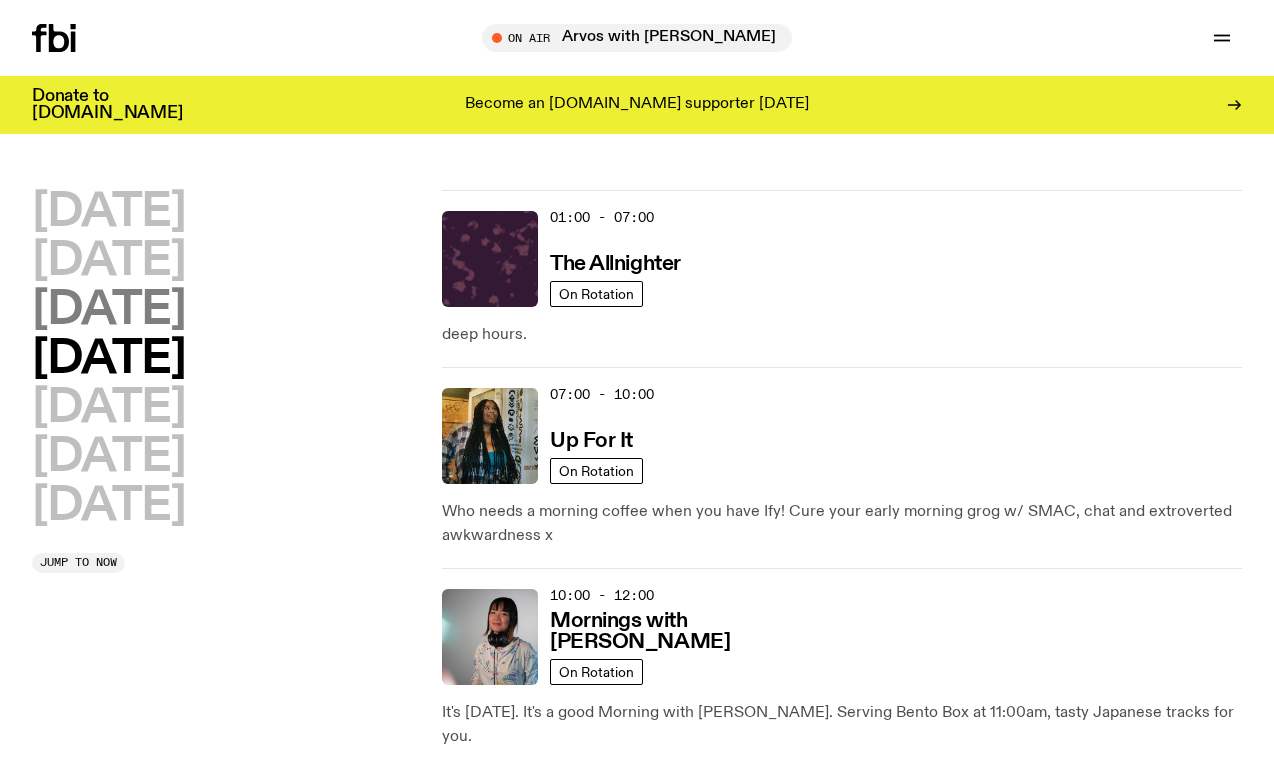 click on "[DATE]" at bounding box center [108, 310] 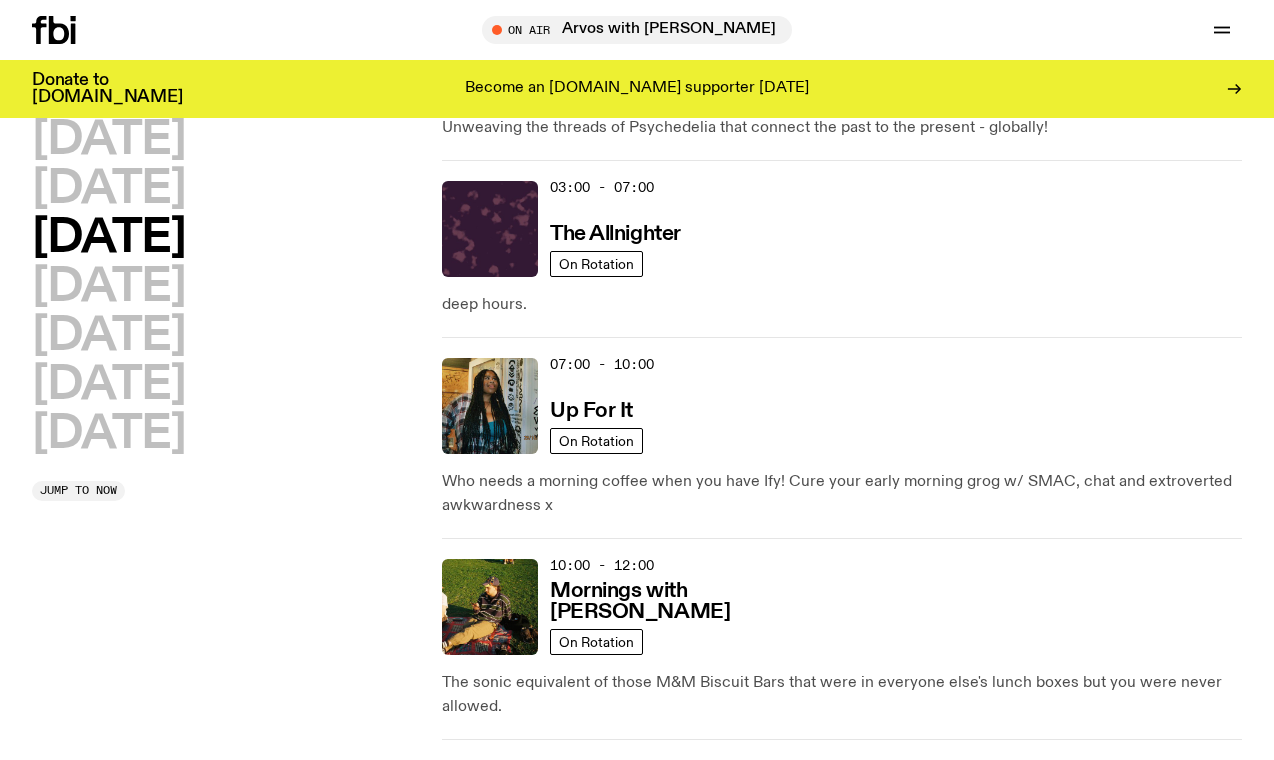 scroll, scrollTop: 256, scrollLeft: 0, axis: vertical 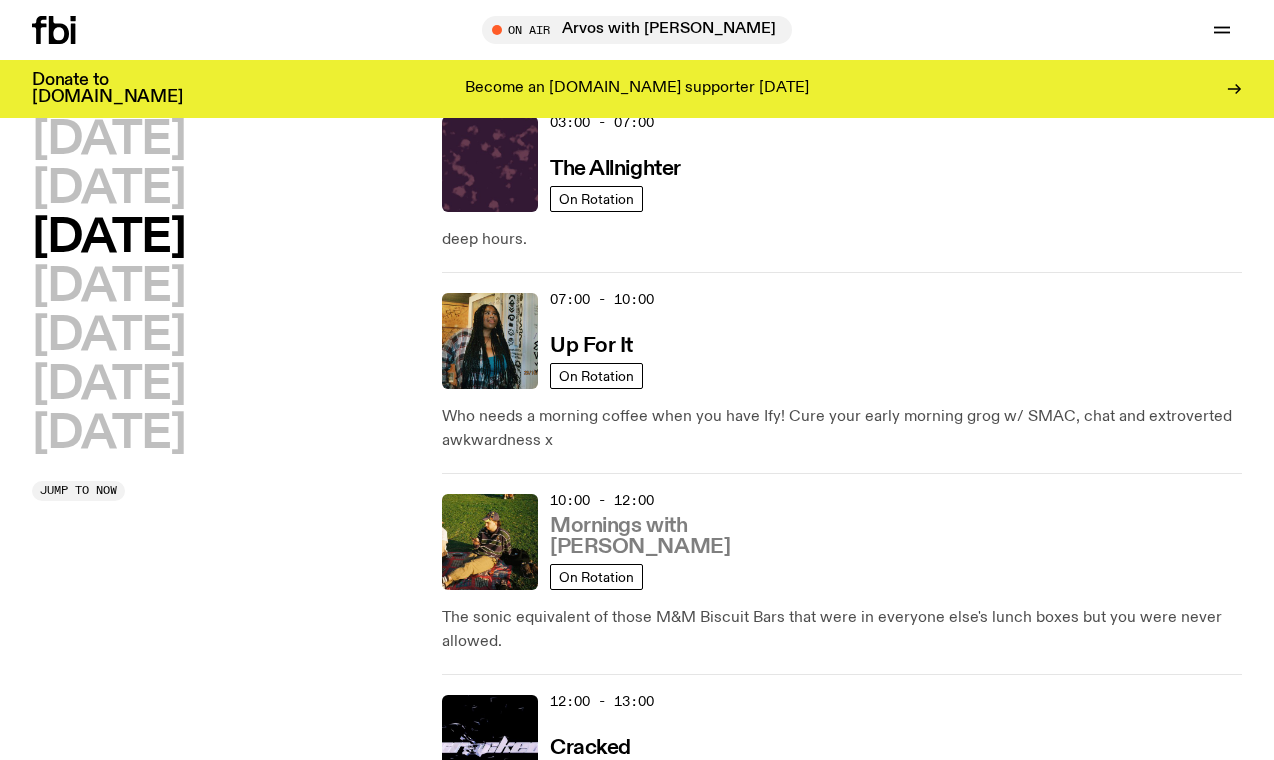 click on "Mornings with [PERSON_NAME]" at bounding box center [689, 537] 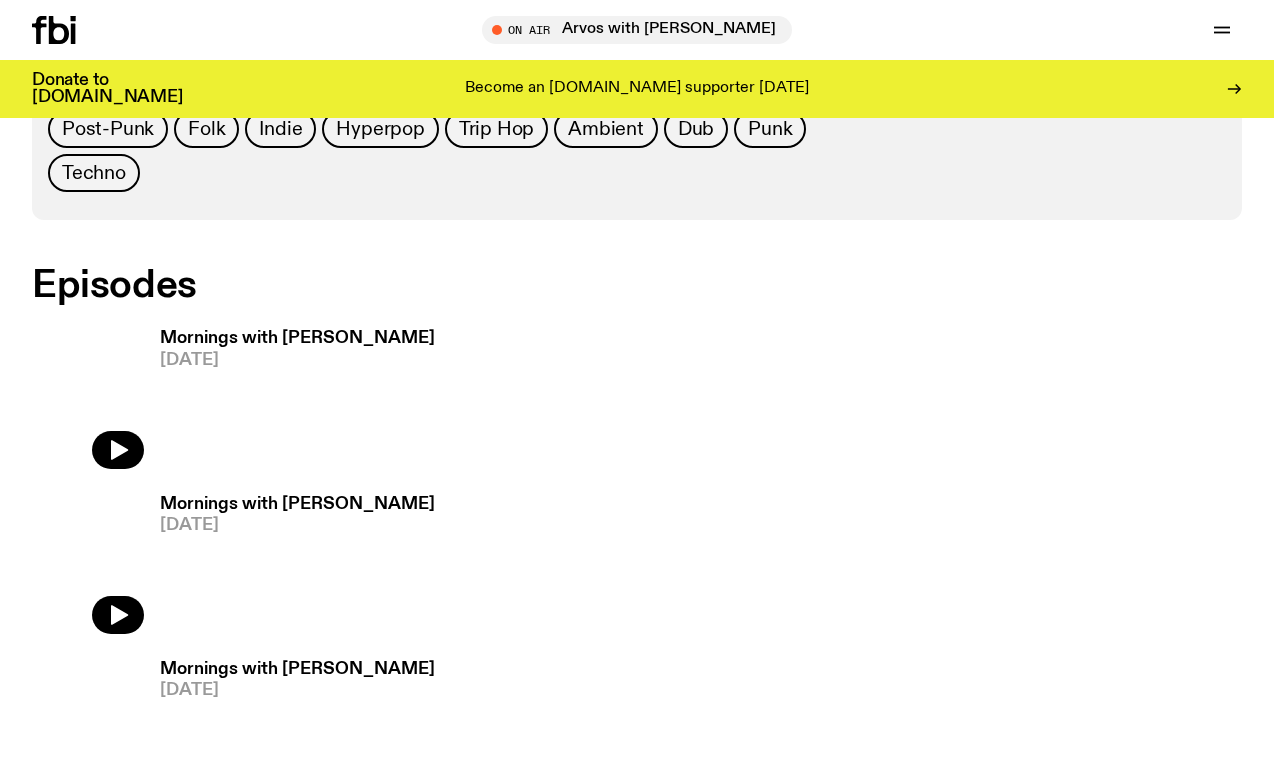 scroll, scrollTop: 1021, scrollLeft: 0, axis: vertical 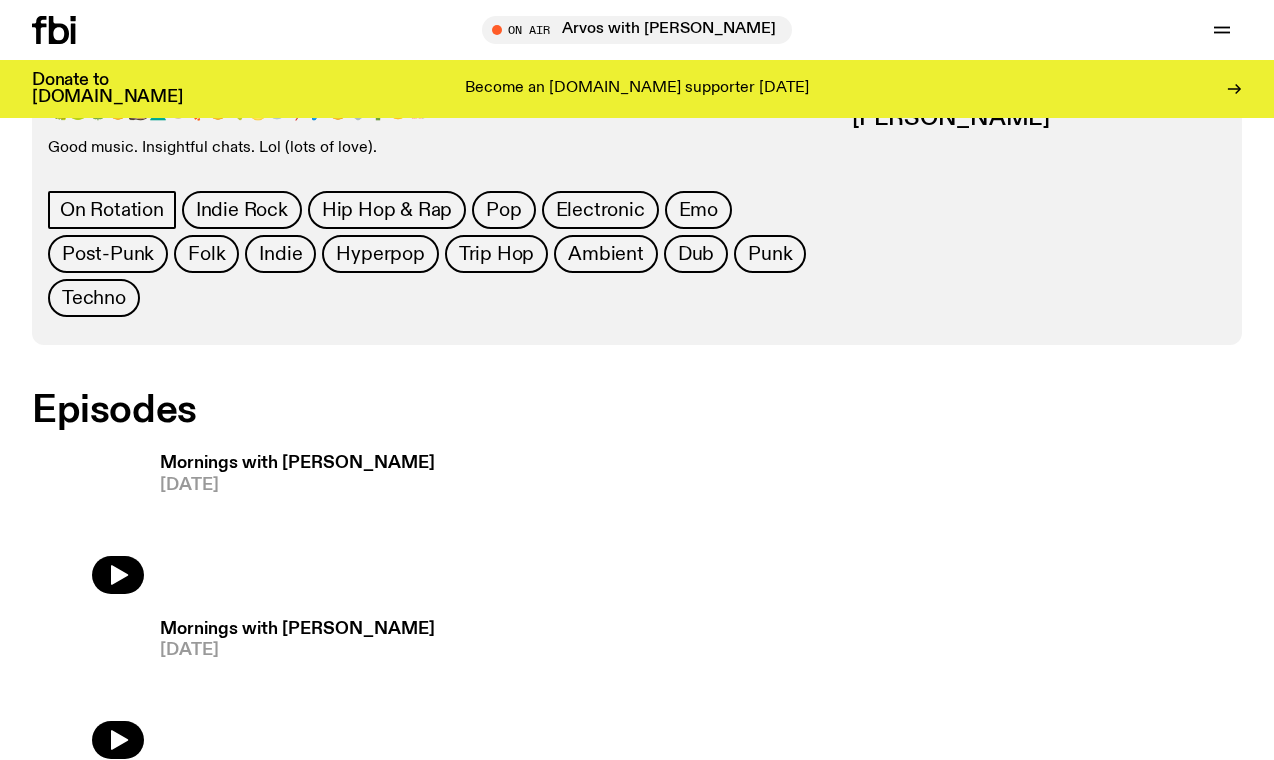 click on "Mornings with [PERSON_NAME]" at bounding box center [297, 463] 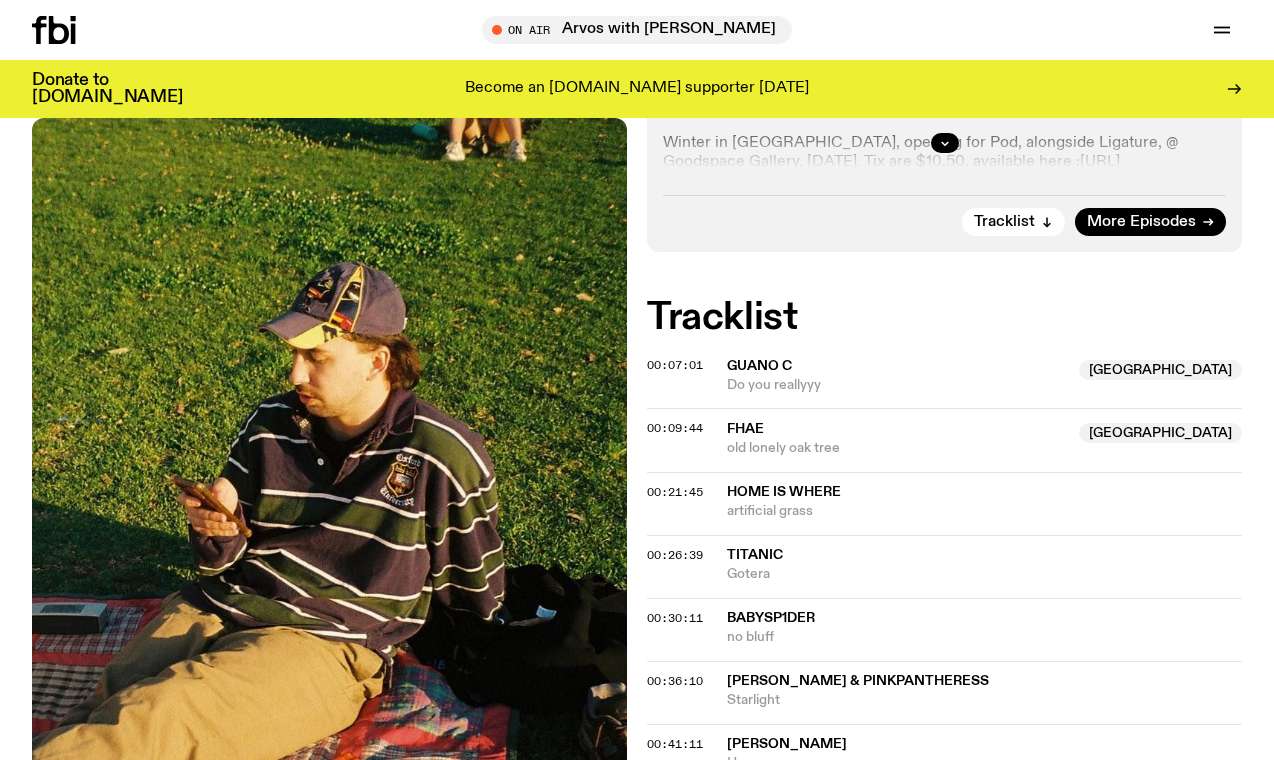 scroll, scrollTop: 647, scrollLeft: 0, axis: vertical 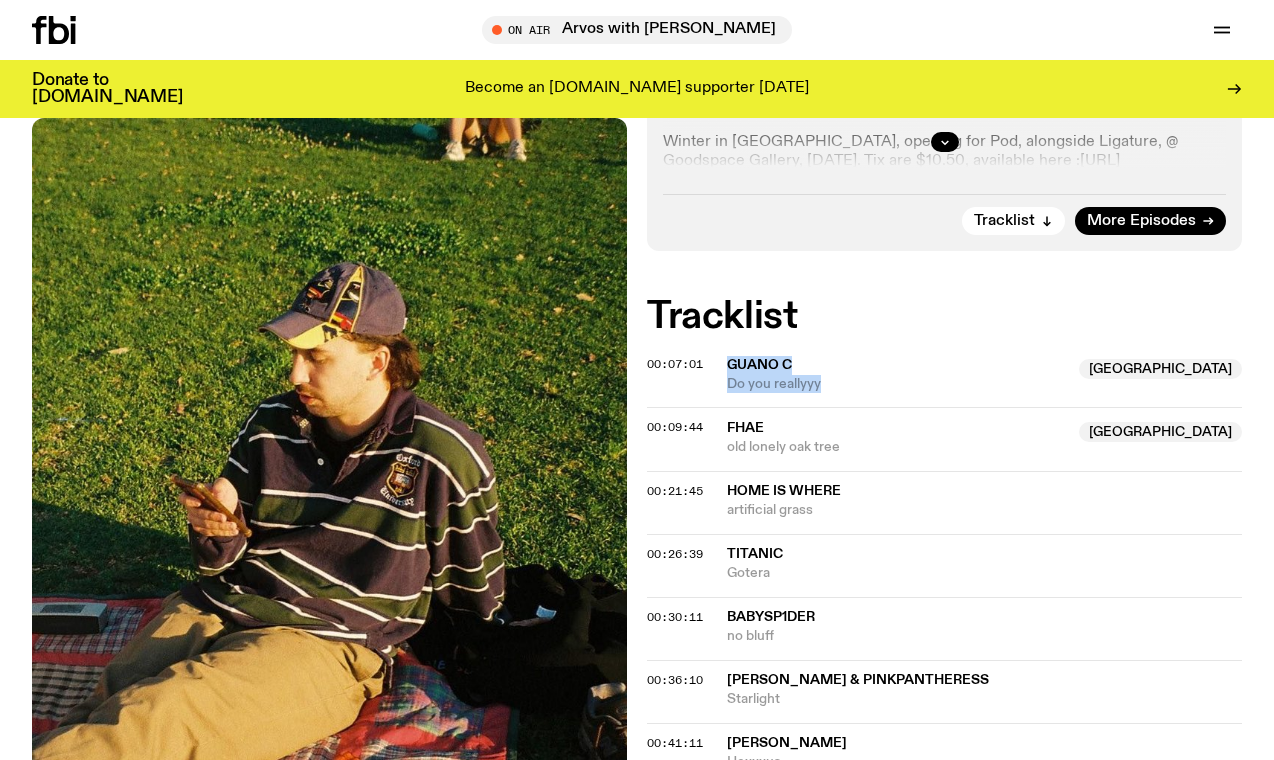 drag, startPoint x: 743, startPoint y: 289, endPoint x: 830, endPoint y: 297, distance: 87.36704 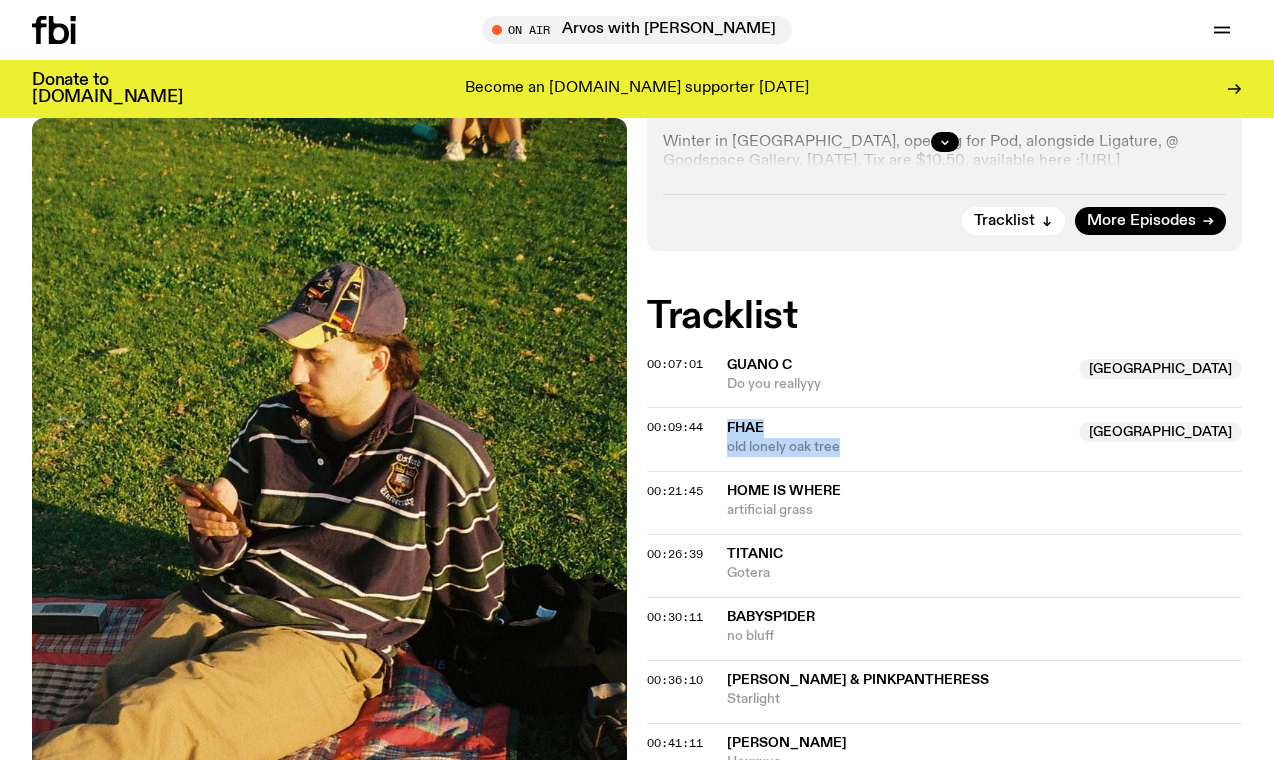 drag, startPoint x: 746, startPoint y: 342, endPoint x: 863, endPoint y: 368, distance: 119.85408 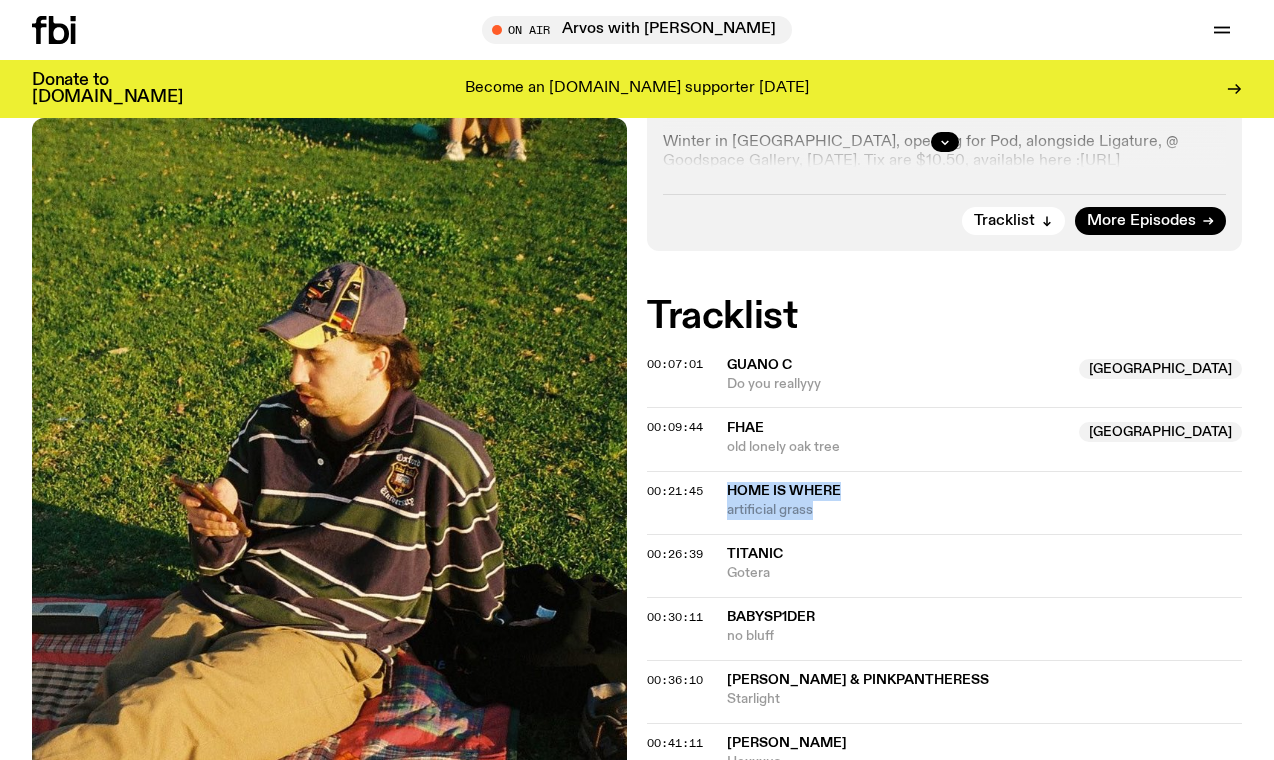 drag, startPoint x: 848, startPoint y: 425, endPoint x: 717, endPoint y: 409, distance: 131.97348 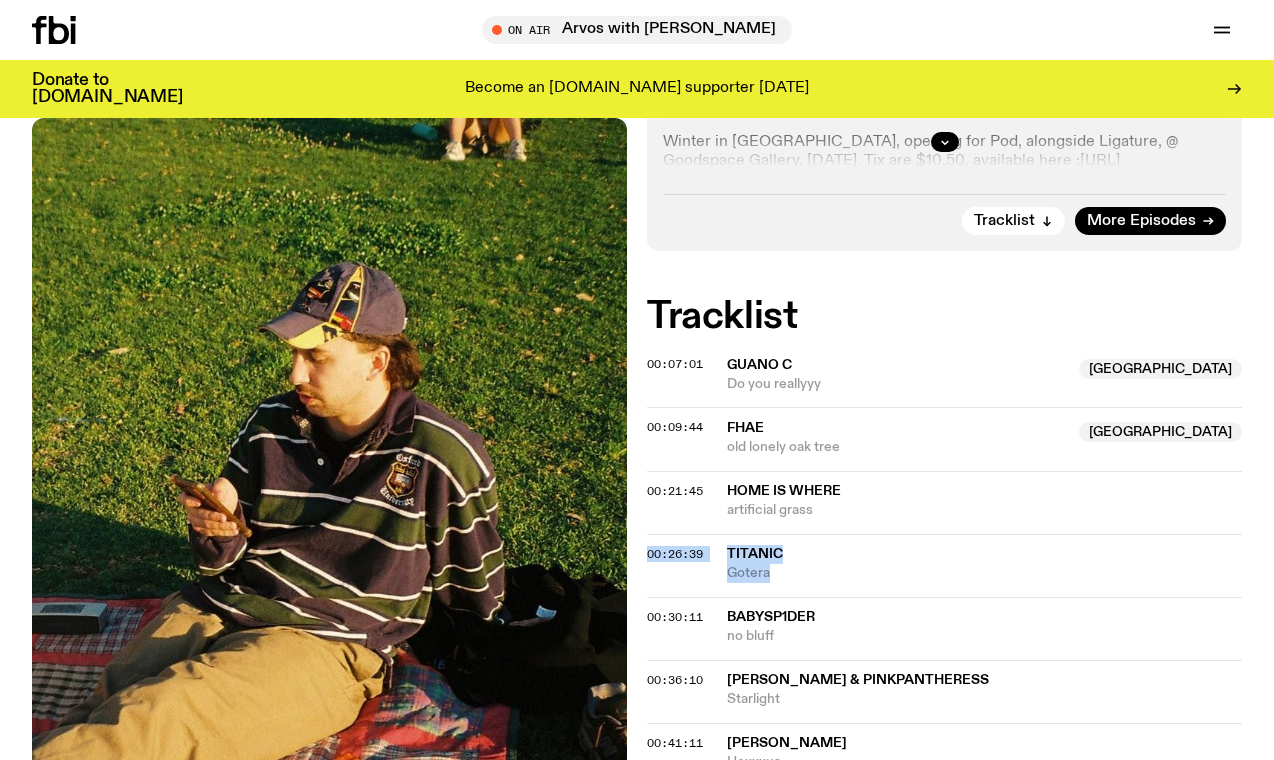 drag, startPoint x: 787, startPoint y: 490, endPoint x: 641, endPoint y: 471, distance: 147.23111 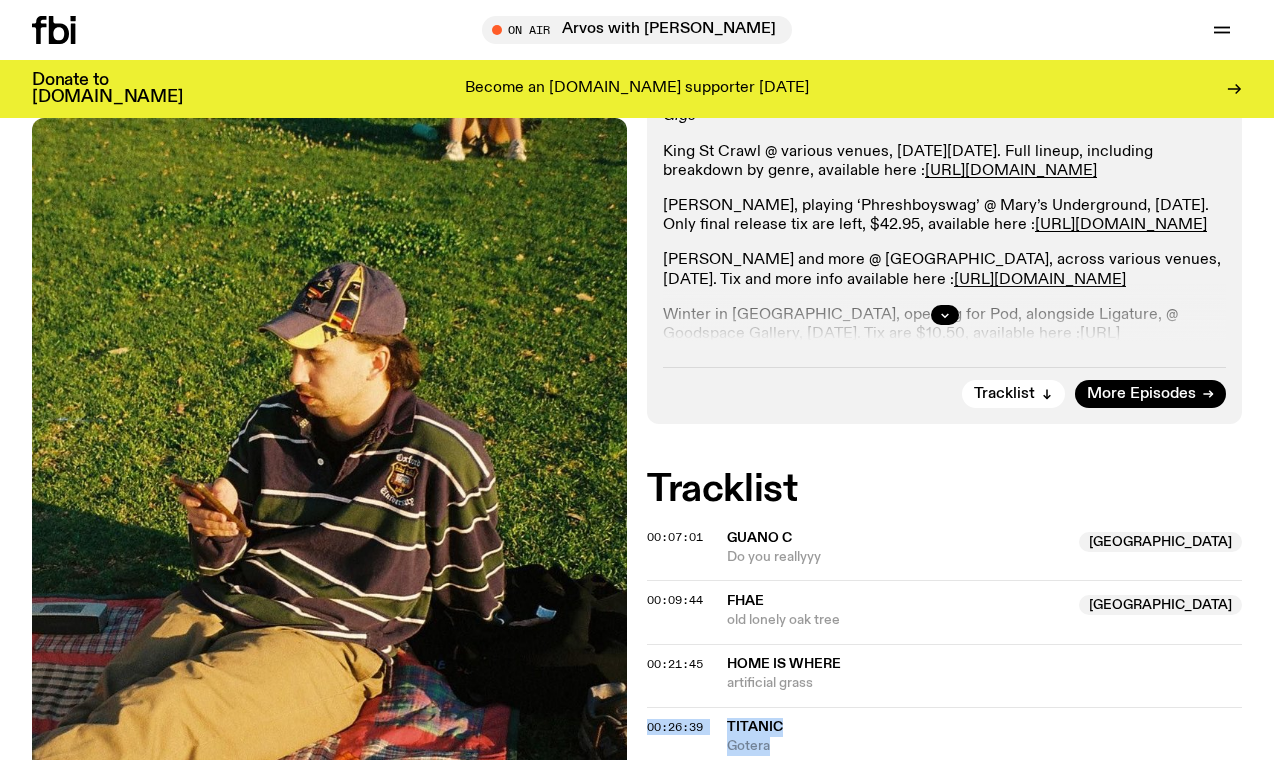 scroll, scrollTop: 453, scrollLeft: 0, axis: vertical 